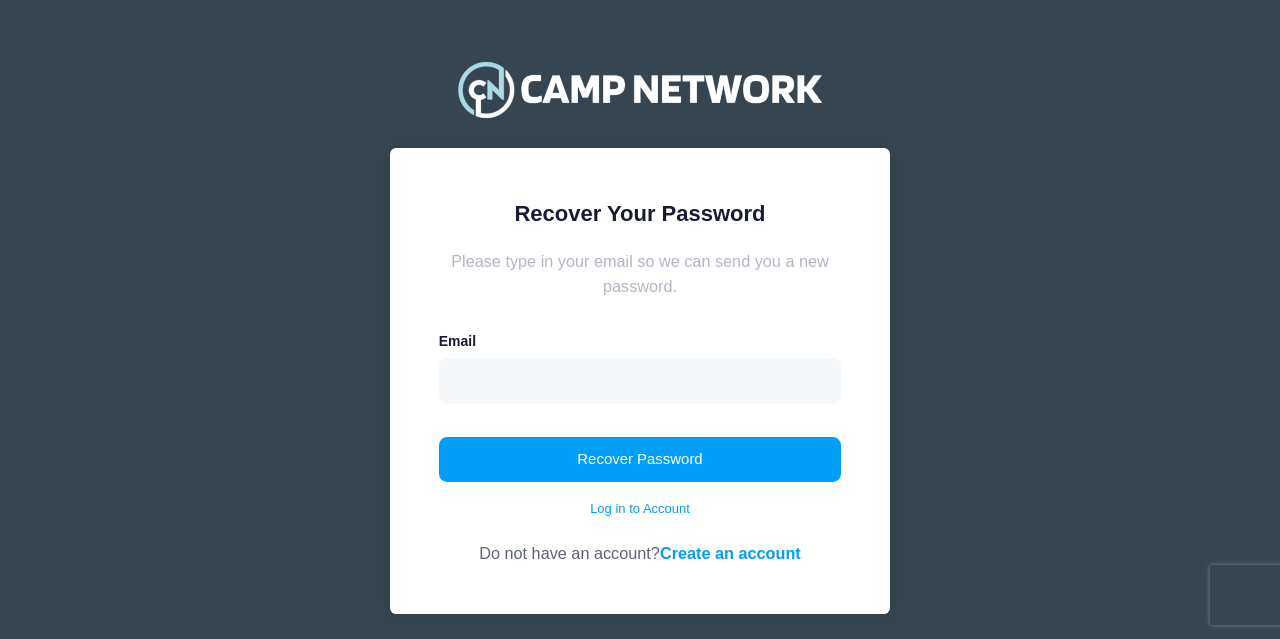 scroll, scrollTop: 0, scrollLeft: 0, axis: both 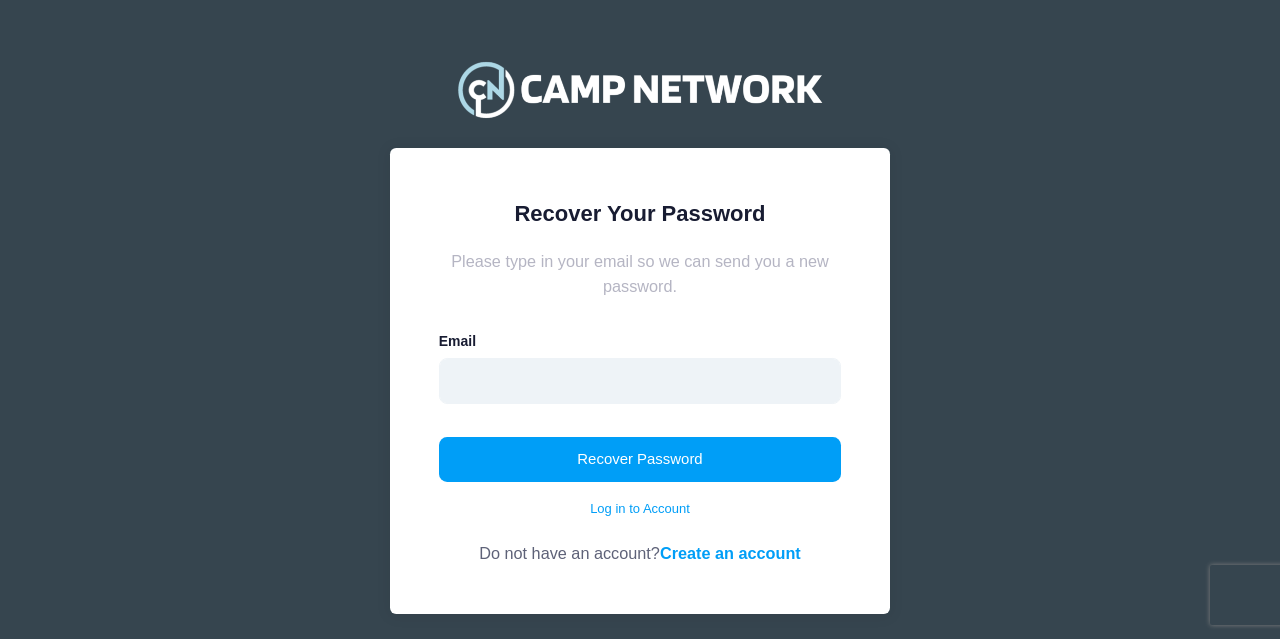 click at bounding box center [640, 381] 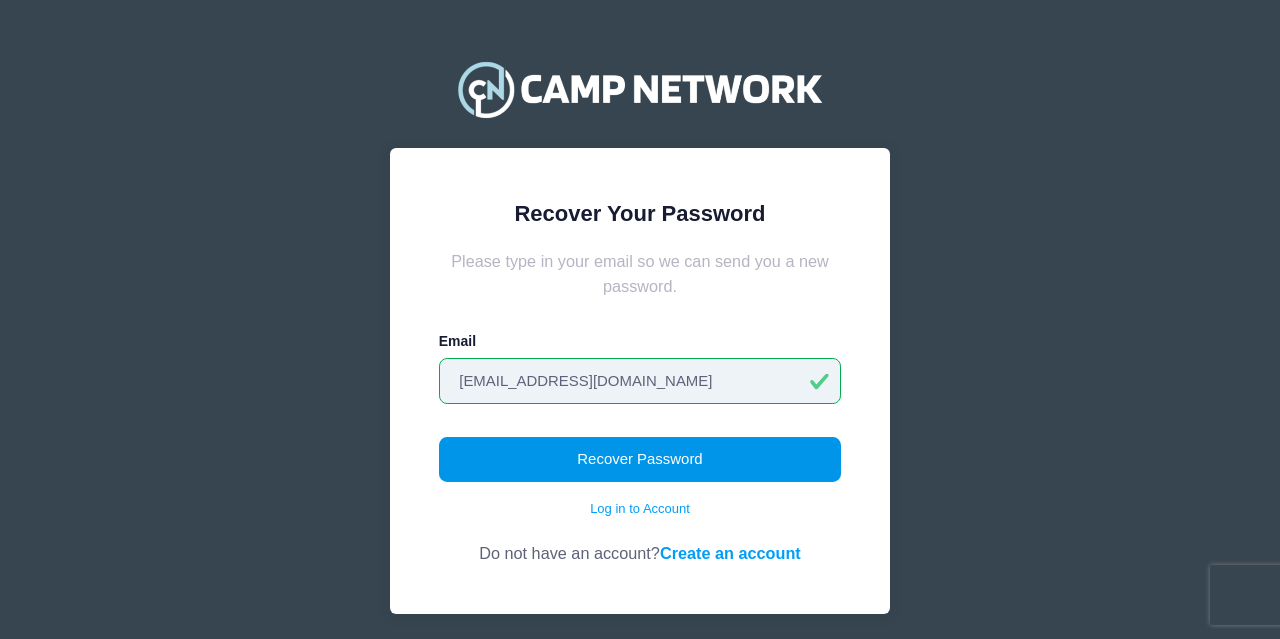 type on "[EMAIL_ADDRESS][DOMAIN_NAME]" 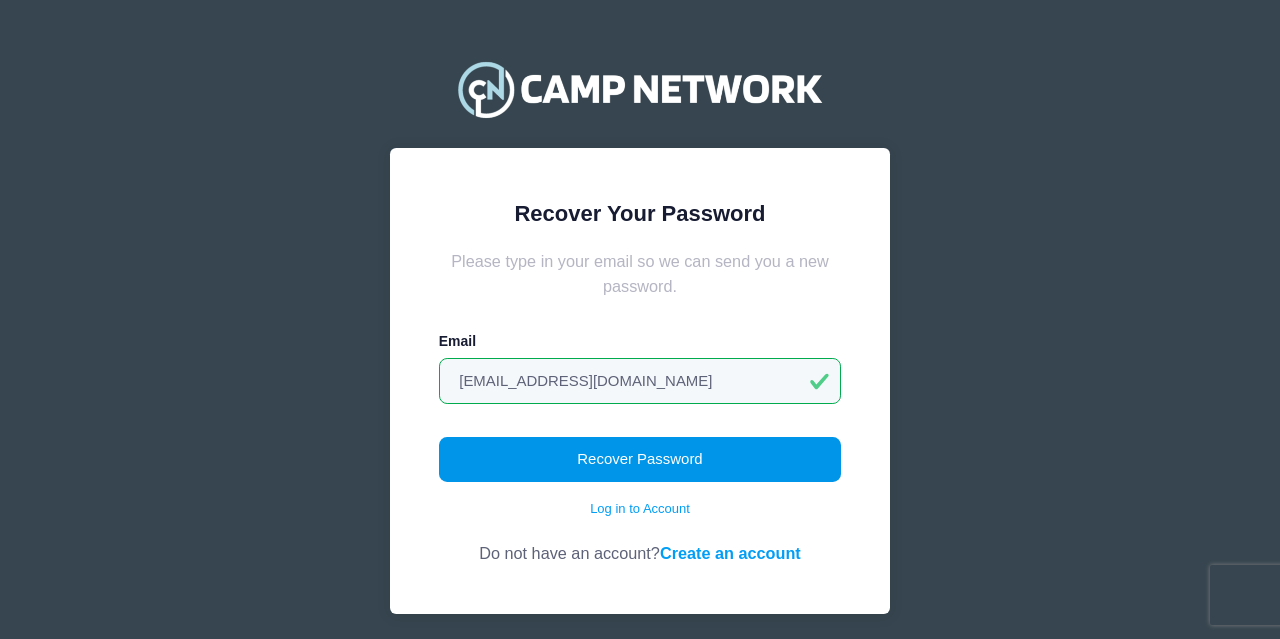 click on "Recover Password" at bounding box center (640, 460) 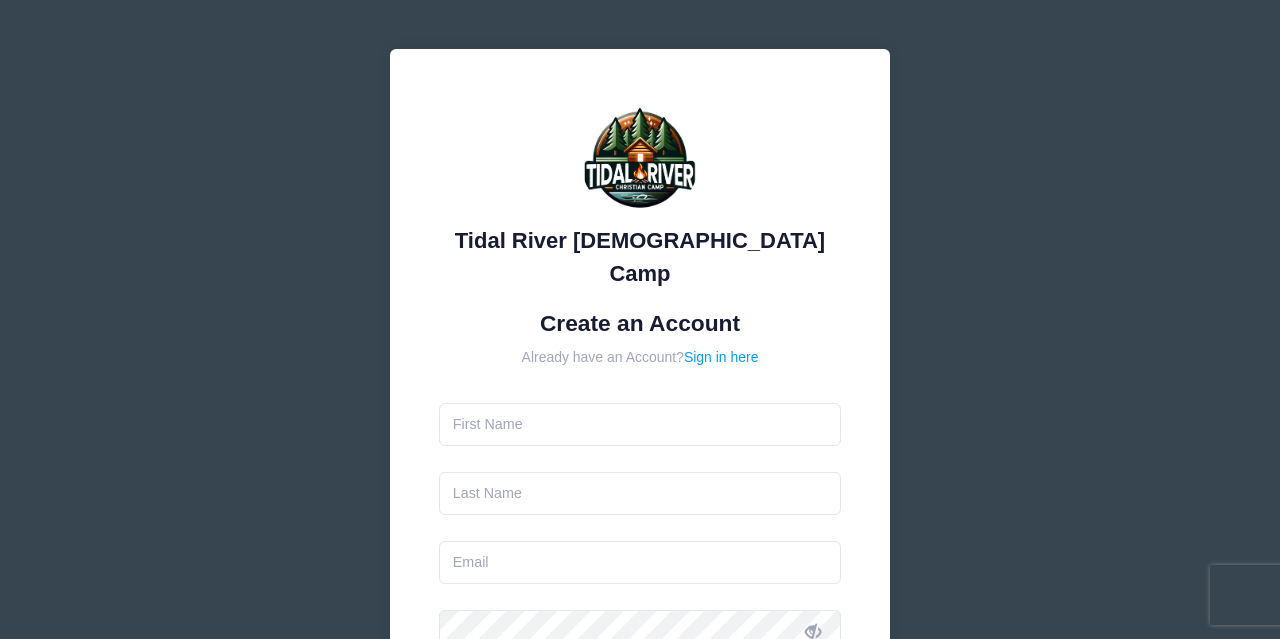 scroll, scrollTop: 0, scrollLeft: 0, axis: both 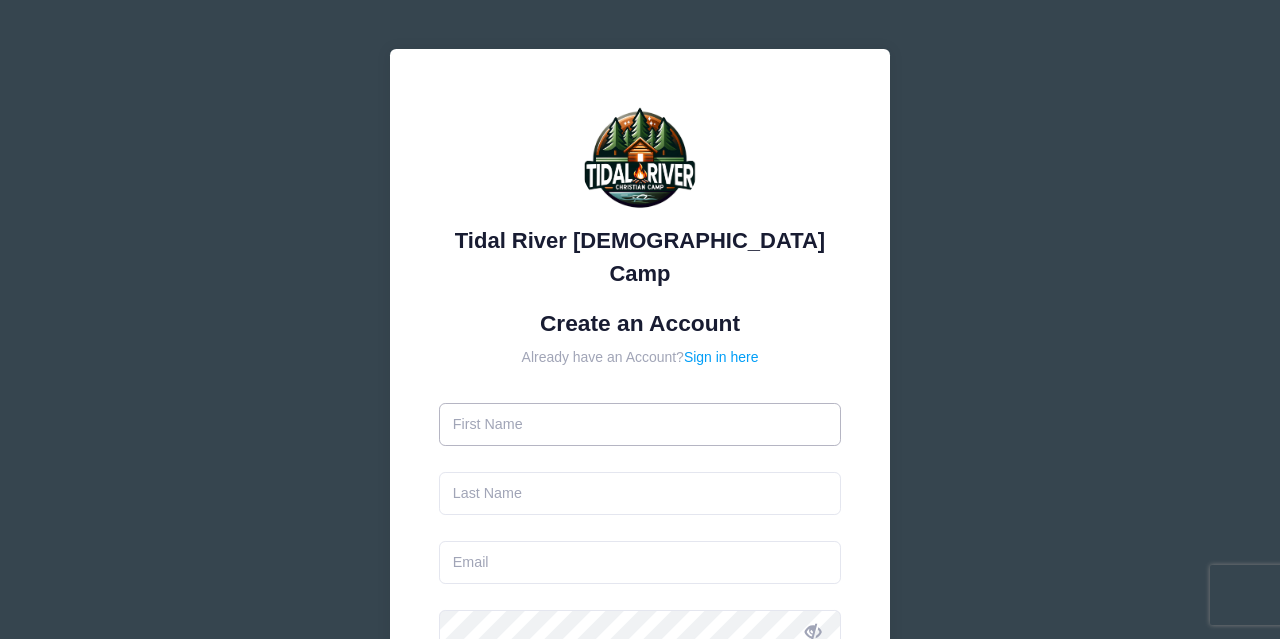 click at bounding box center [640, 424] 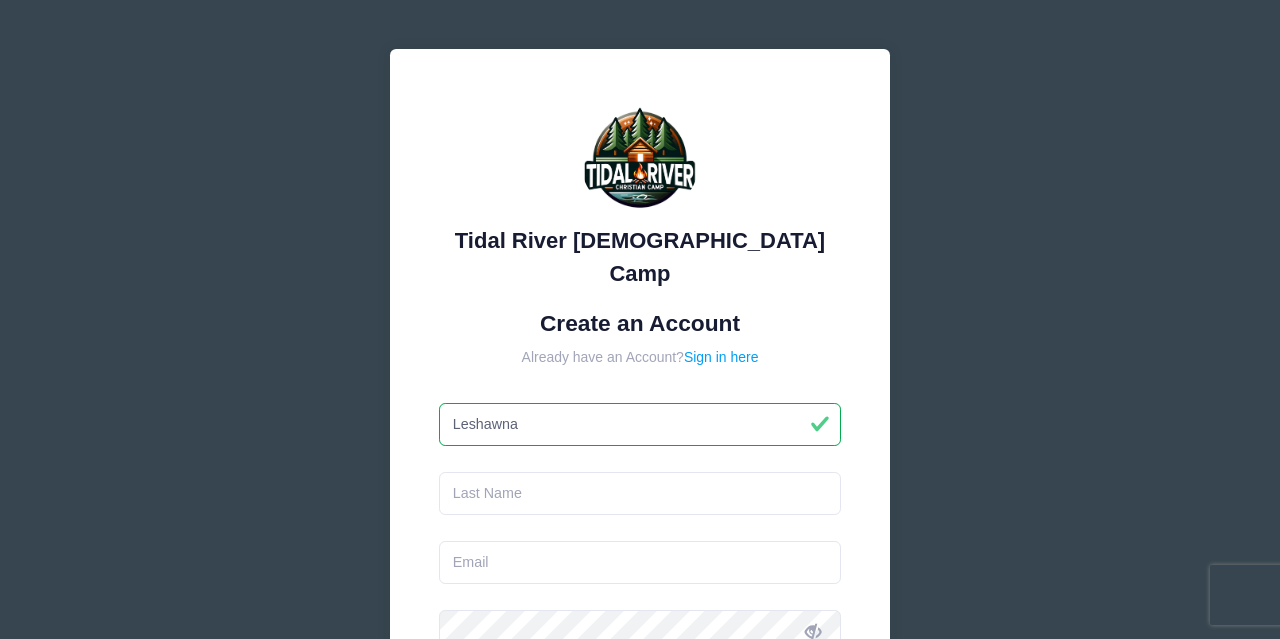 type on "Leshawna" 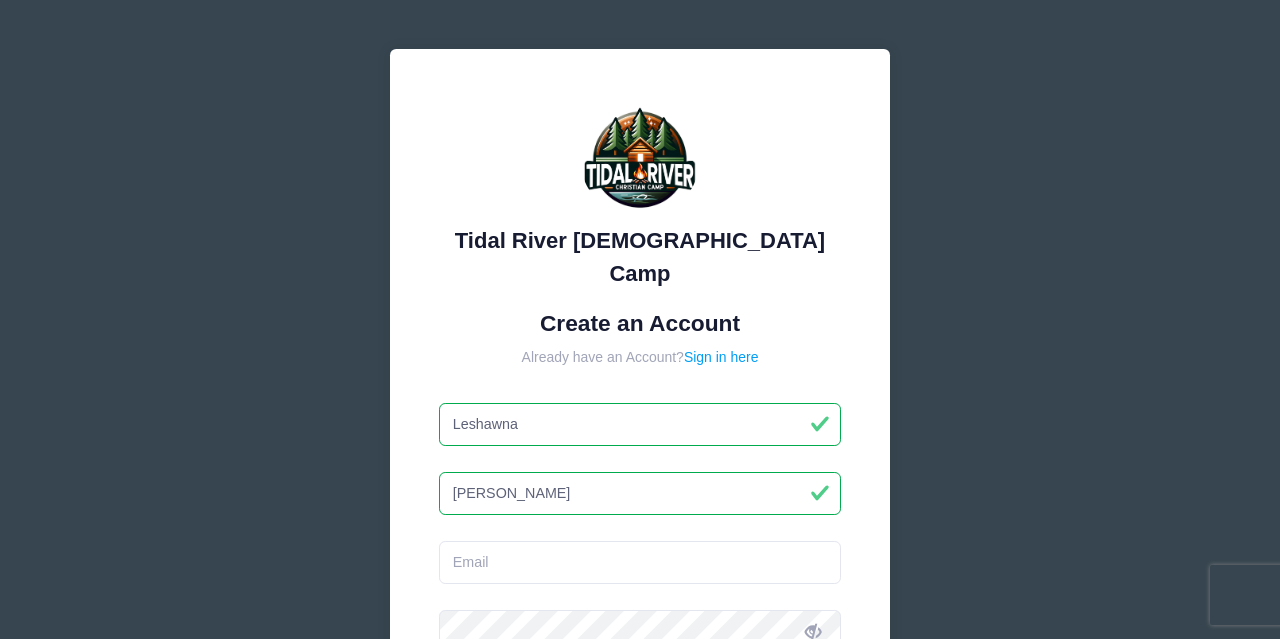 type on "[PERSON_NAME]" 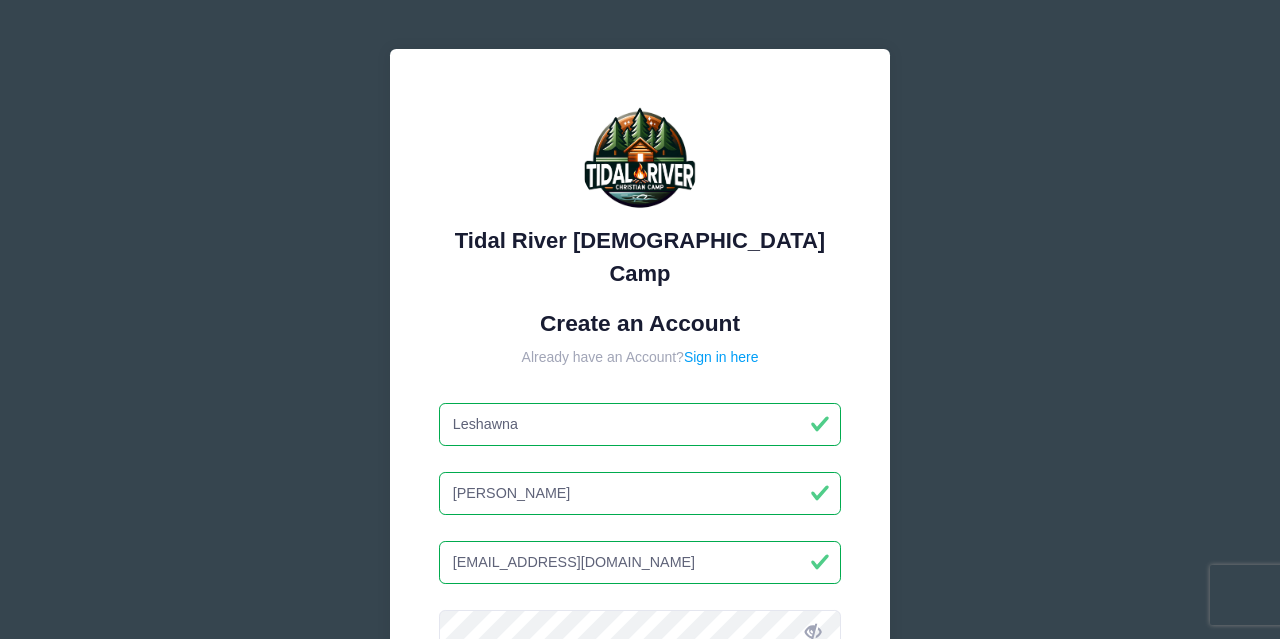 type on "[EMAIL_ADDRESS][DOMAIN_NAME]" 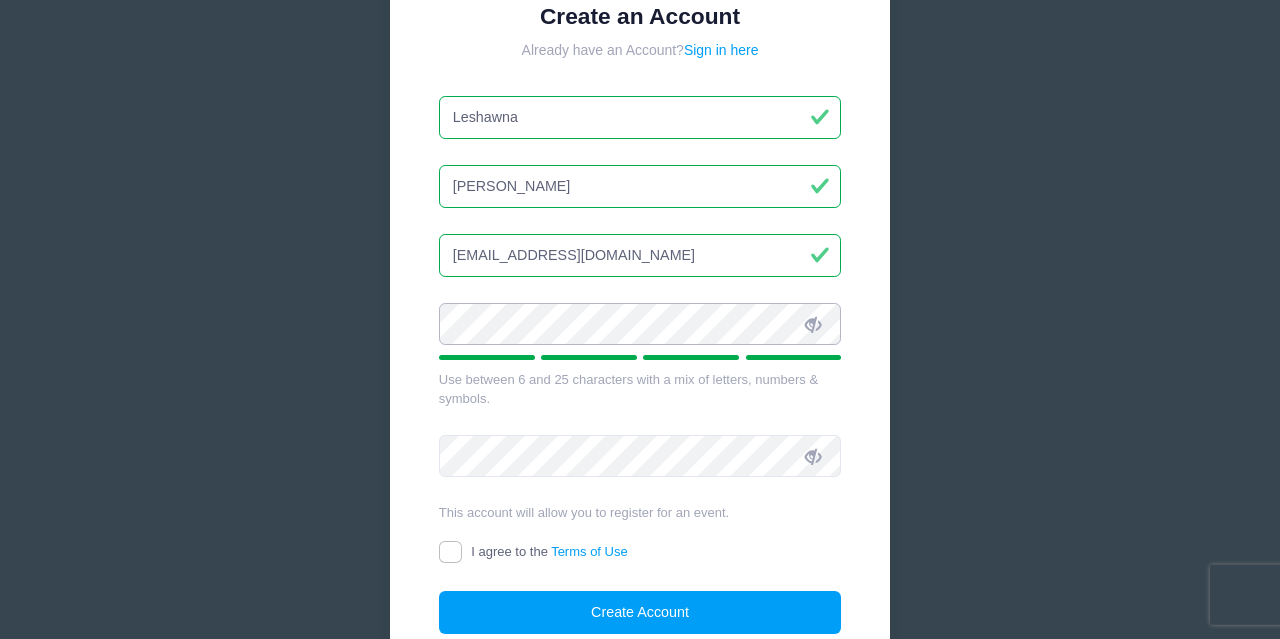 scroll, scrollTop: 314, scrollLeft: 0, axis: vertical 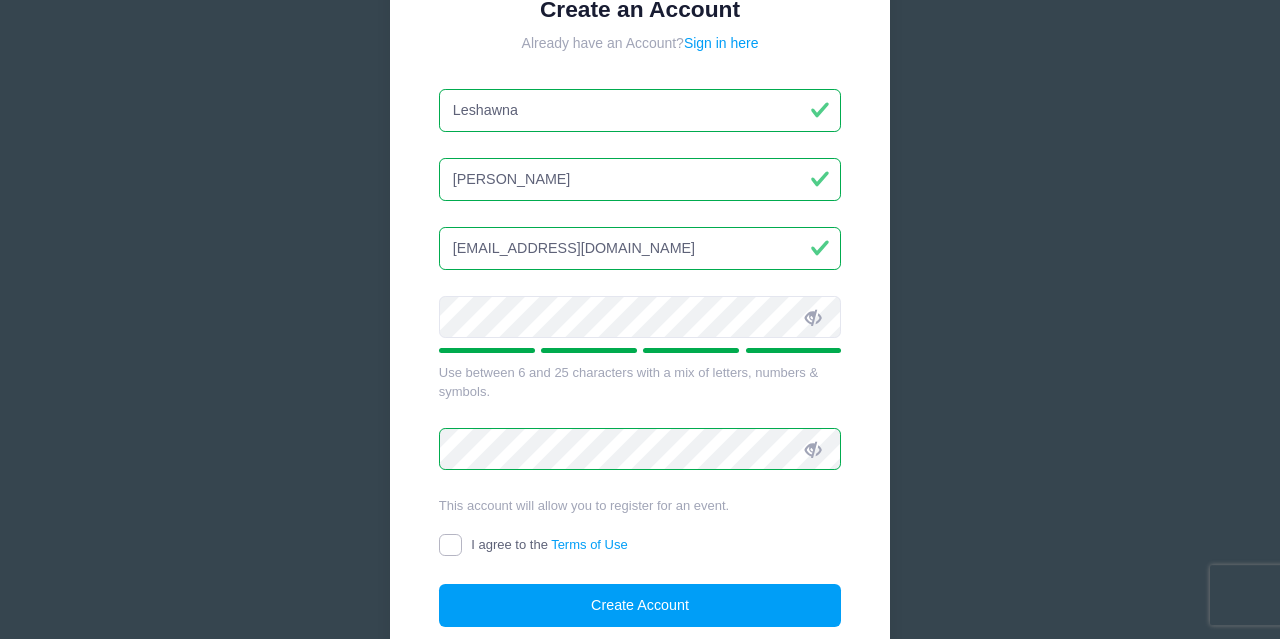 click on "I agree to the
Terms of Use" at bounding box center (450, 545) 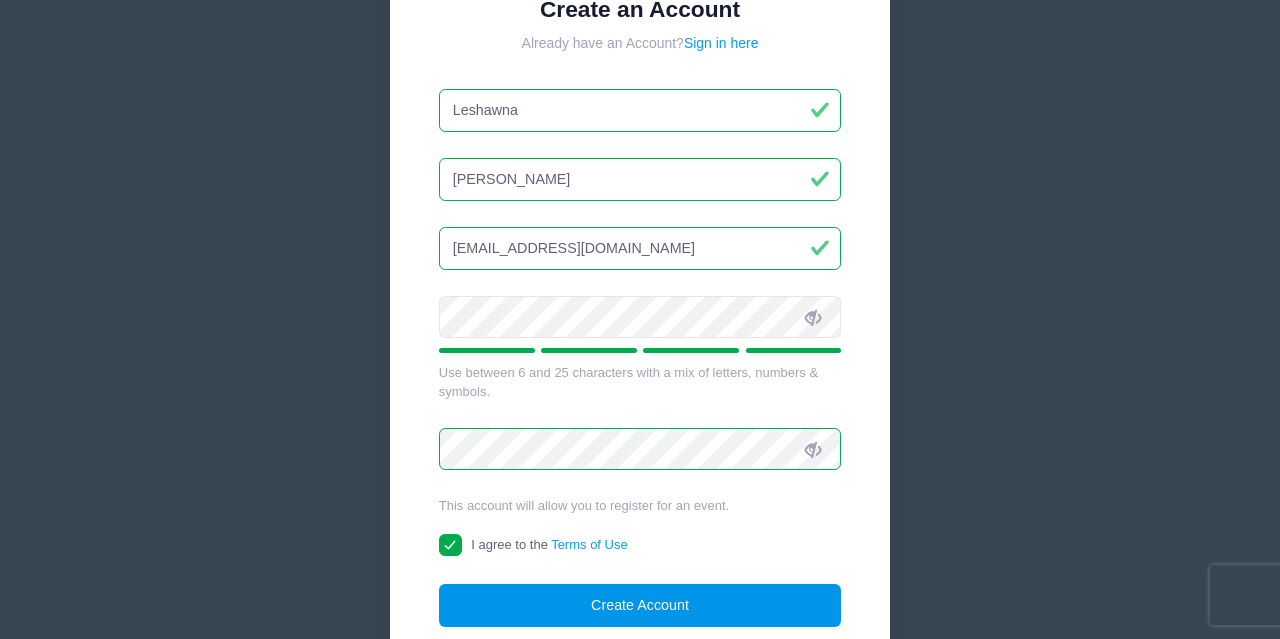 click on "Create Account" at bounding box center [640, 605] 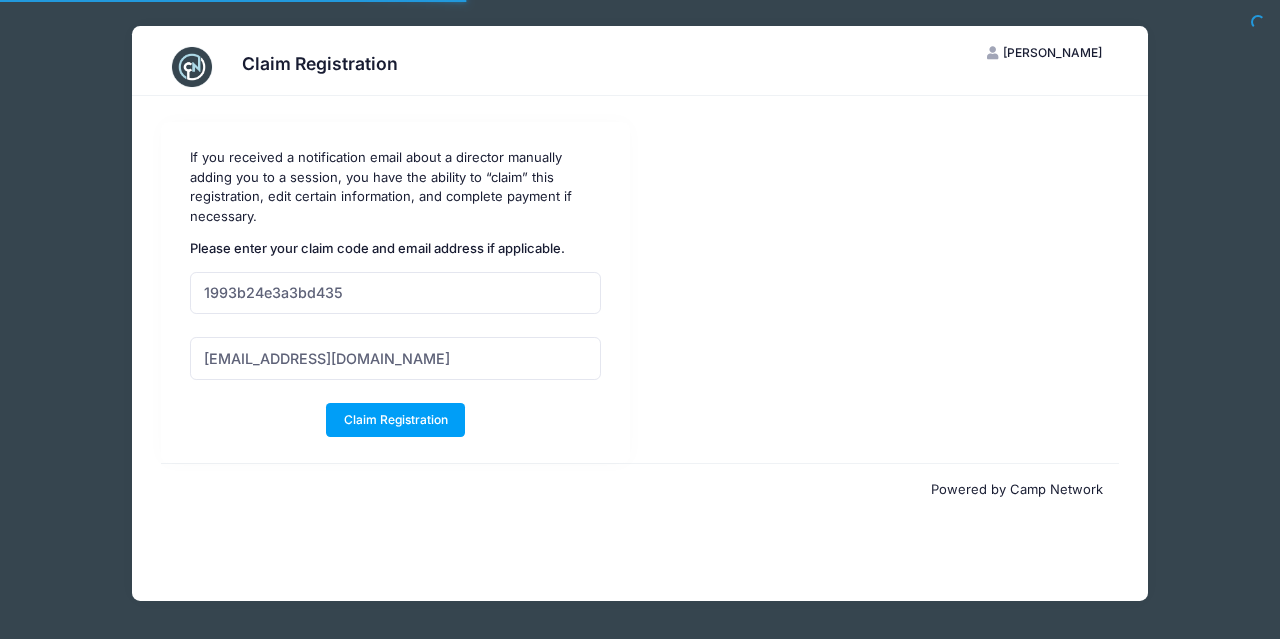 scroll, scrollTop: 0, scrollLeft: 0, axis: both 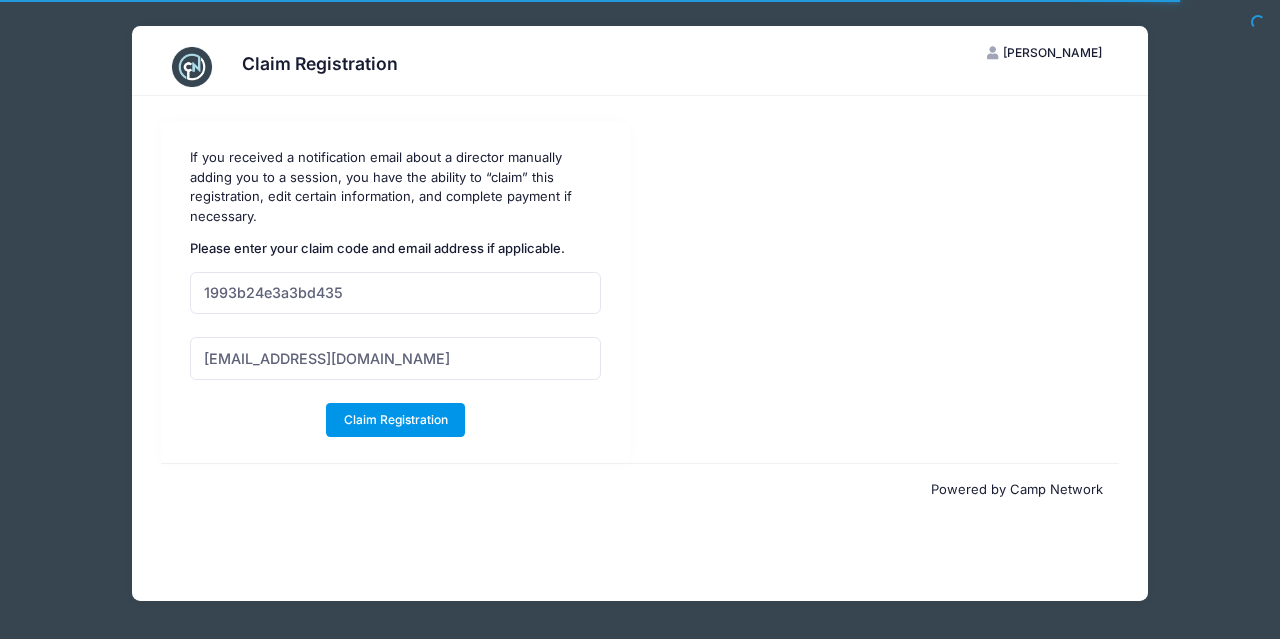 click on "Claim Registration" at bounding box center [395, 420] 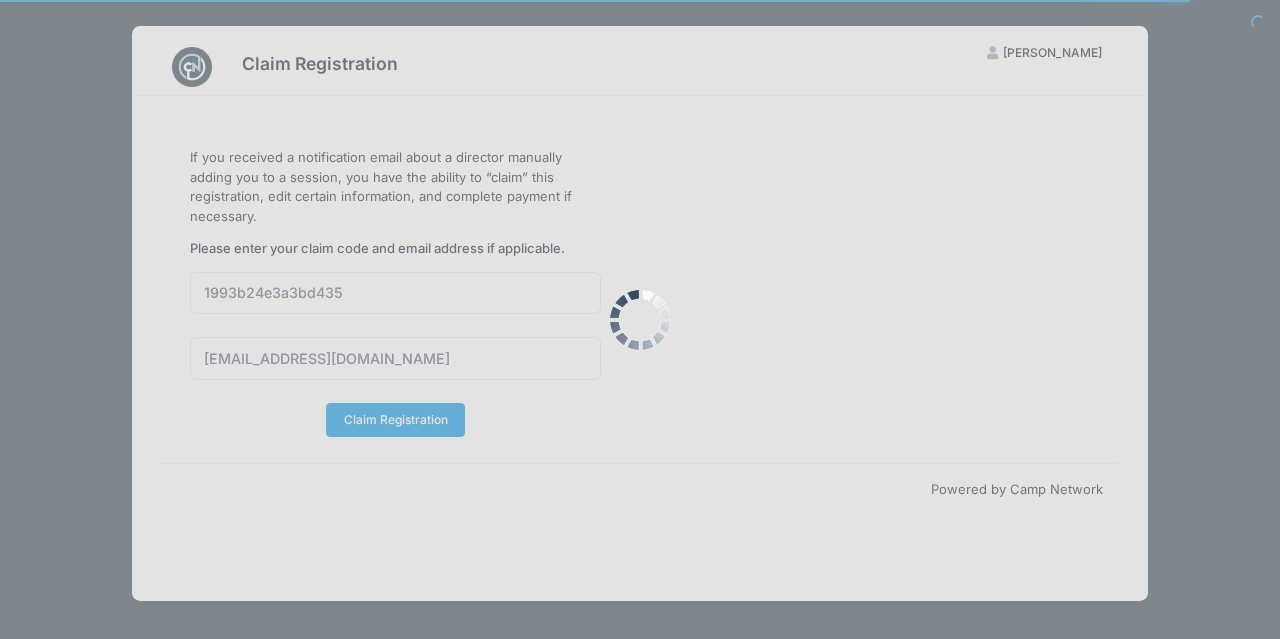 type 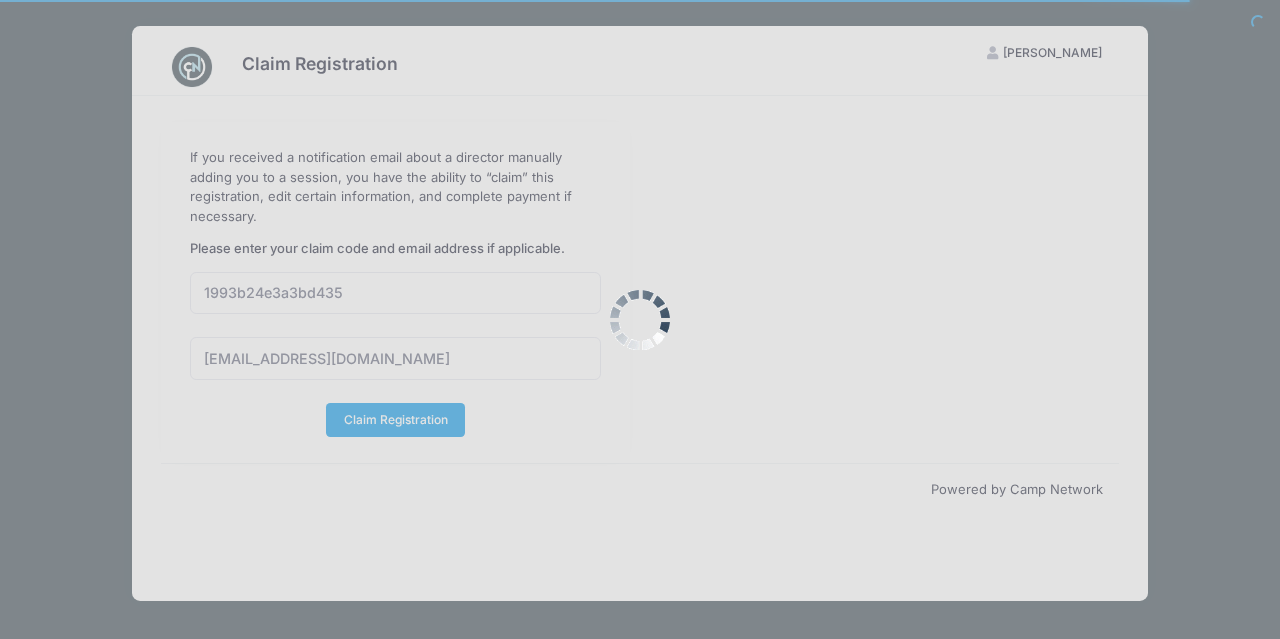 type 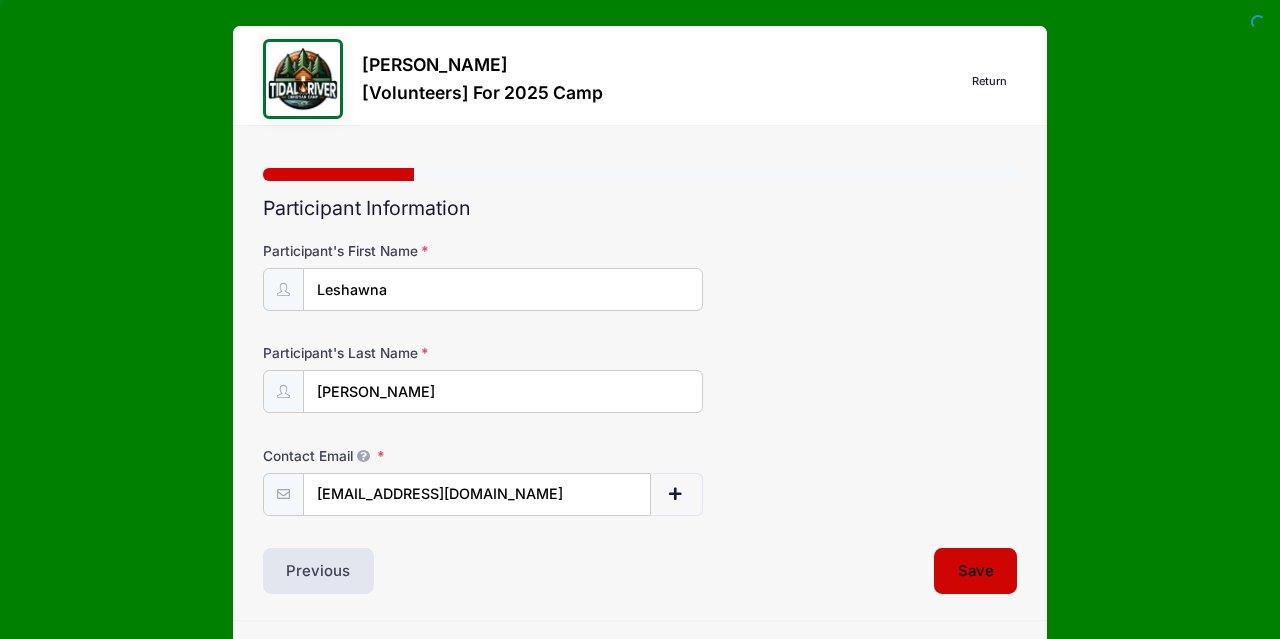 scroll, scrollTop: 0, scrollLeft: 0, axis: both 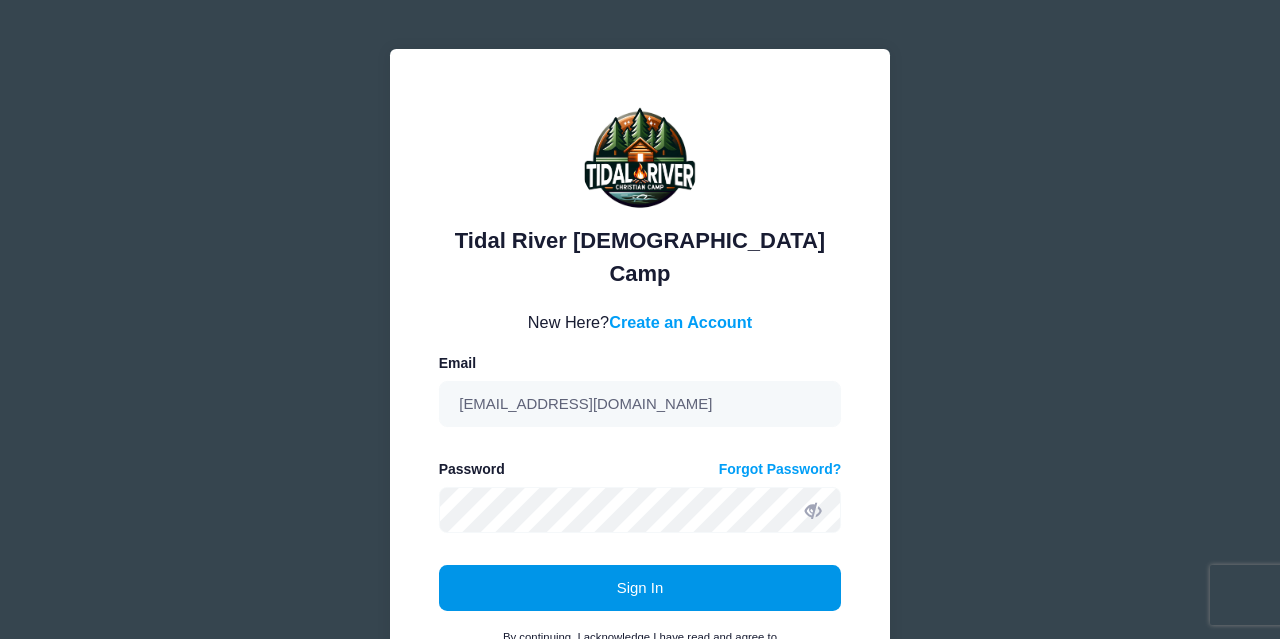 click on "Sign In" at bounding box center (640, 588) 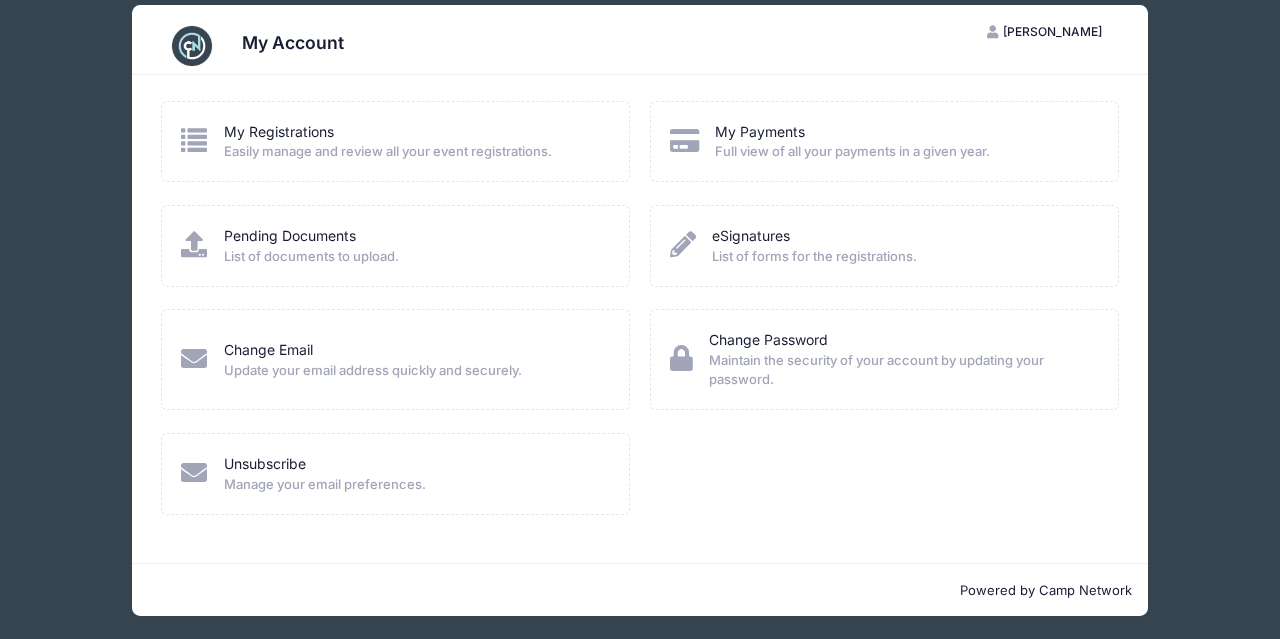scroll, scrollTop: 0, scrollLeft: 0, axis: both 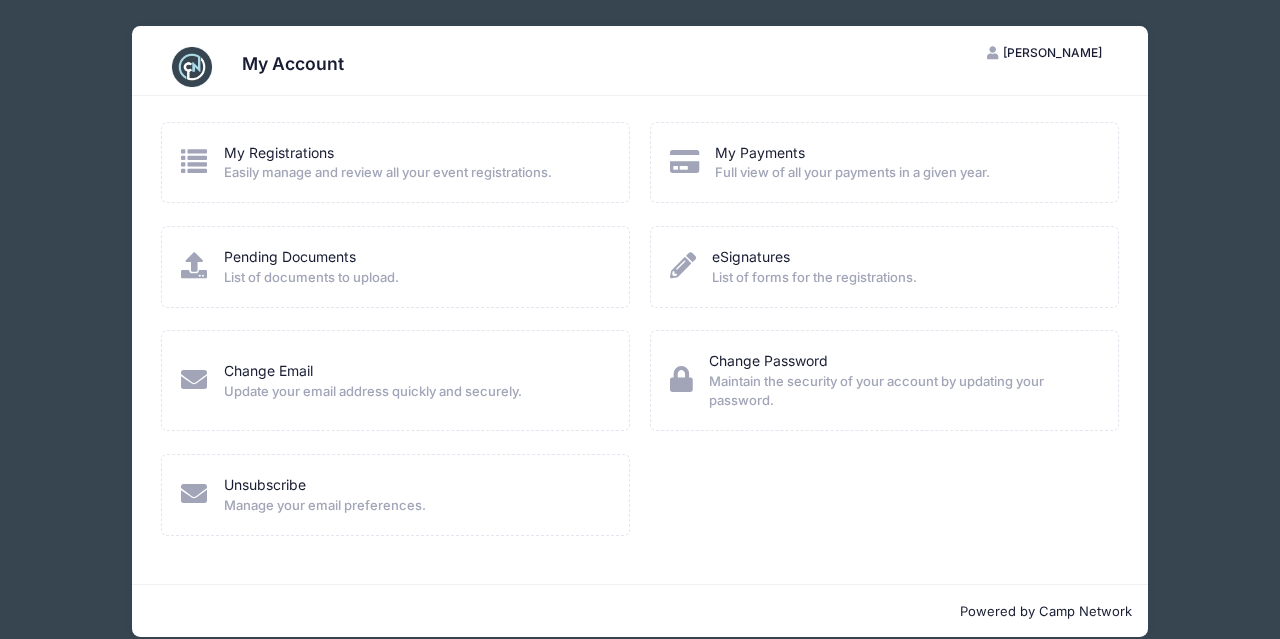 click at bounding box center [192, 67] 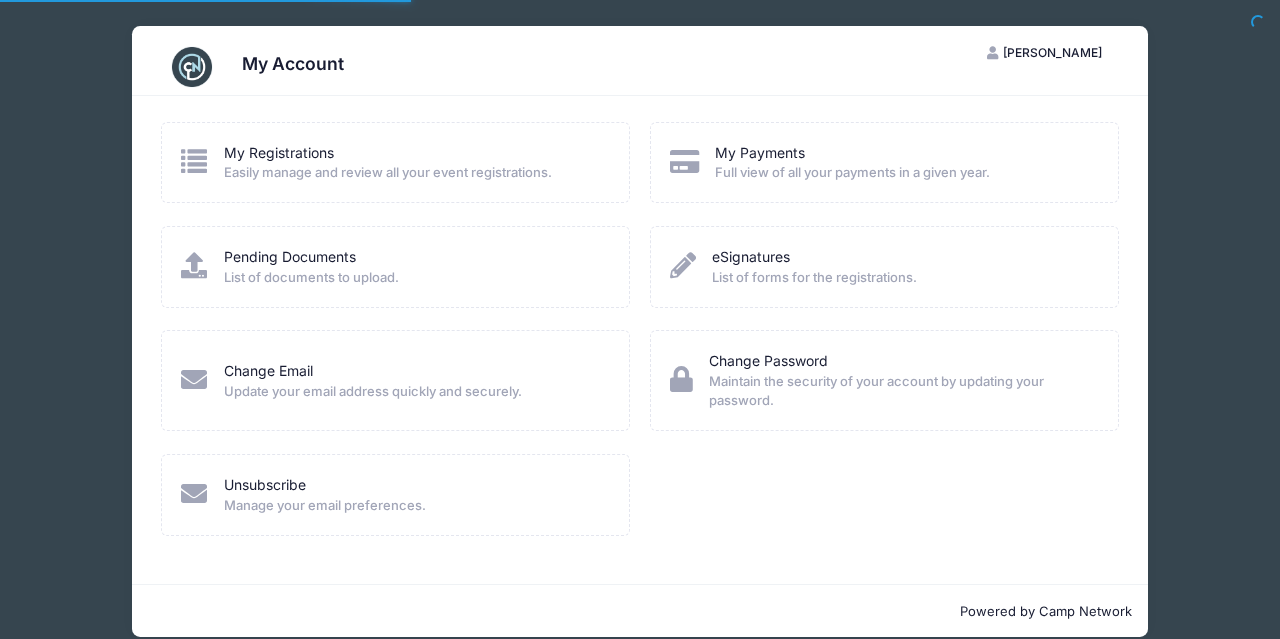 scroll, scrollTop: 0, scrollLeft: 0, axis: both 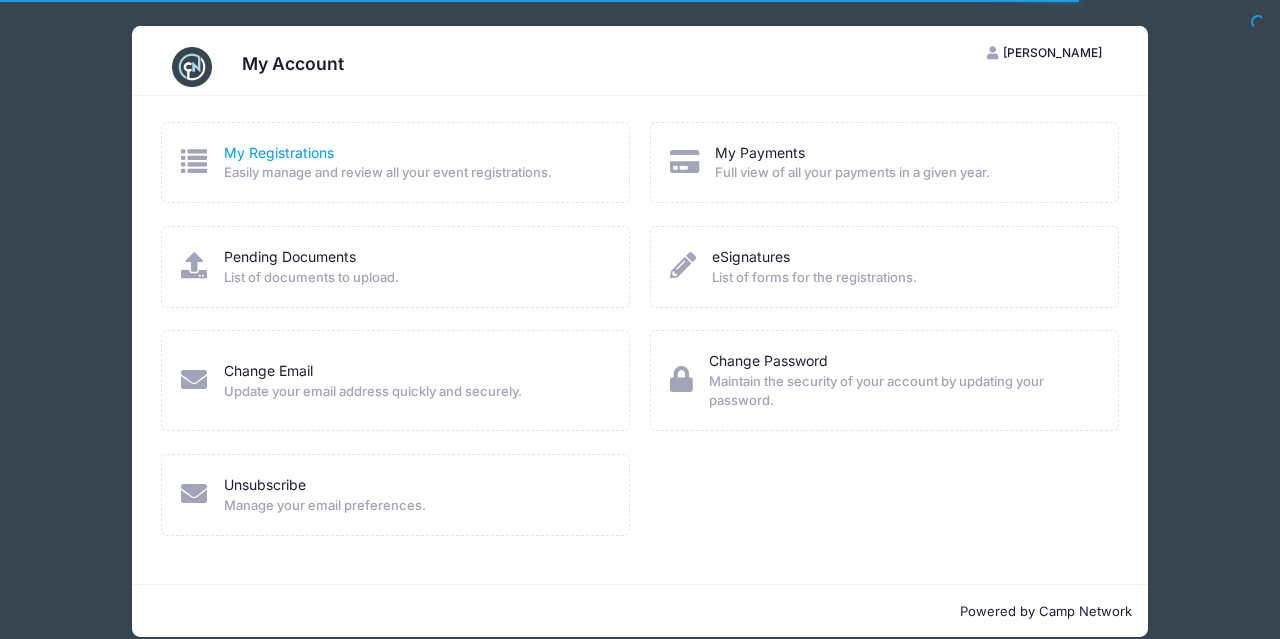 click on "My Registrations" at bounding box center (279, 152) 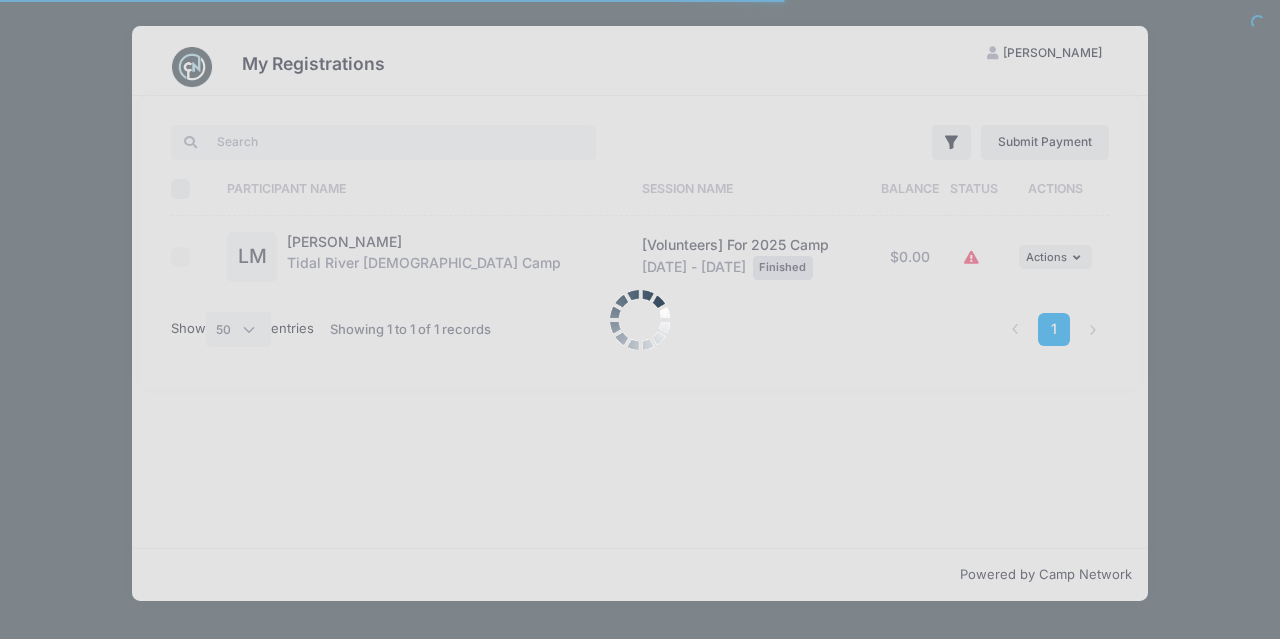 select on "50" 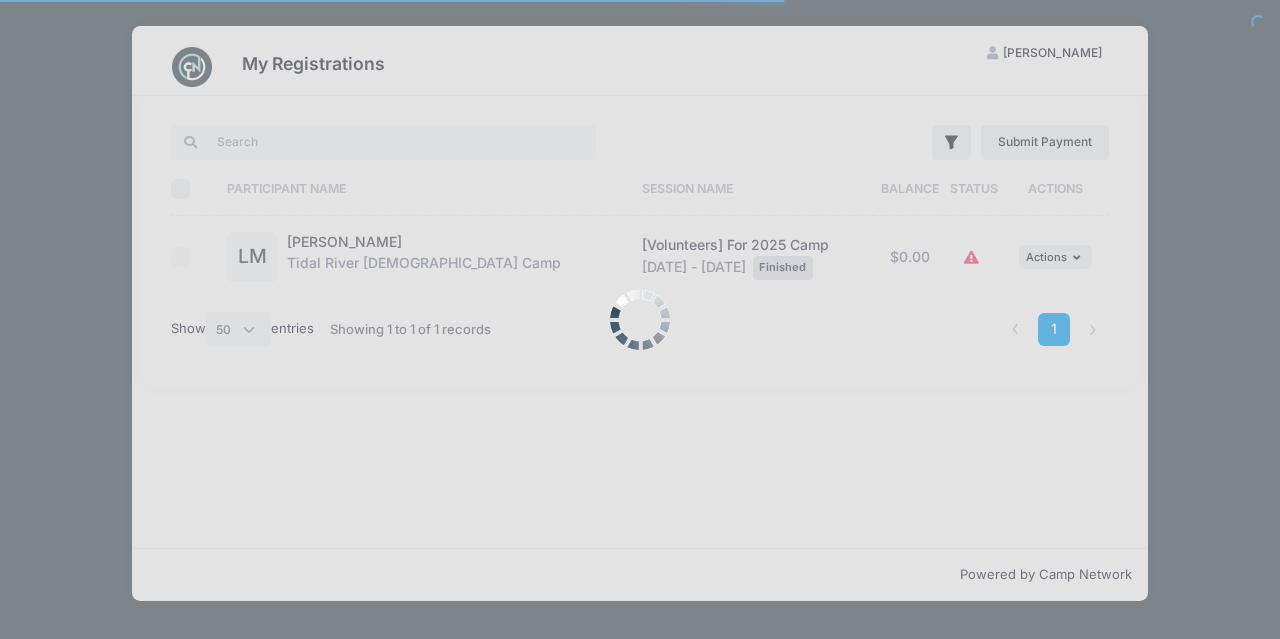 scroll, scrollTop: 0, scrollLeft: 0, axis: both 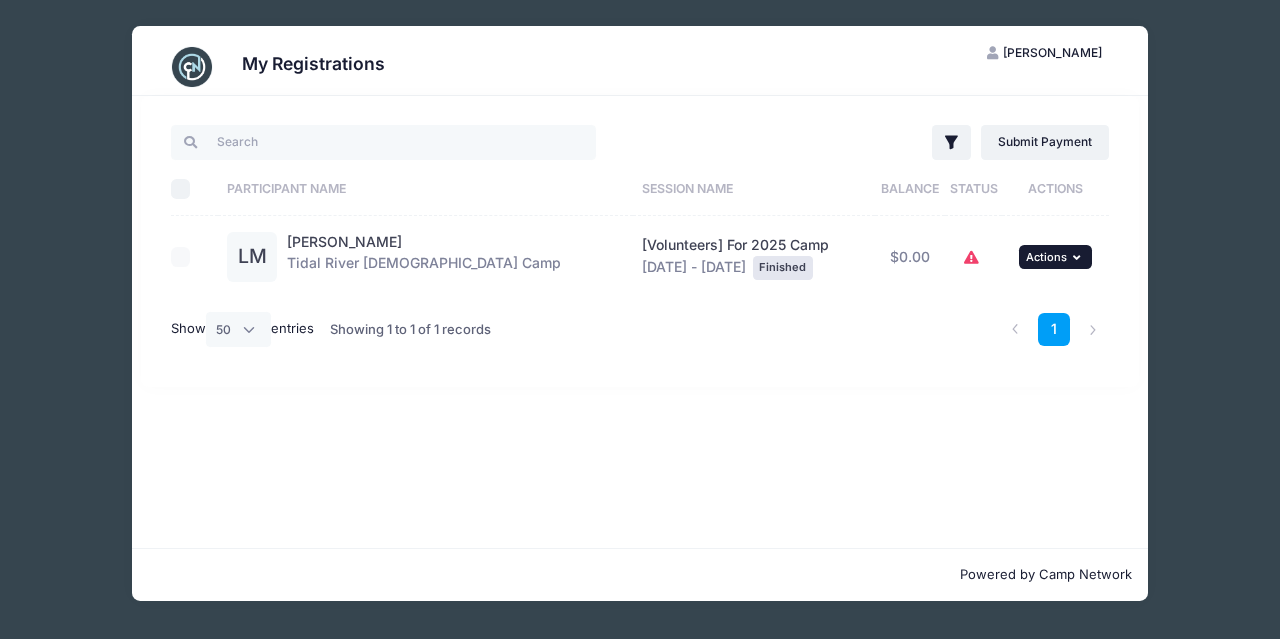 click on "Actions" at bounding box center (1046, 257) 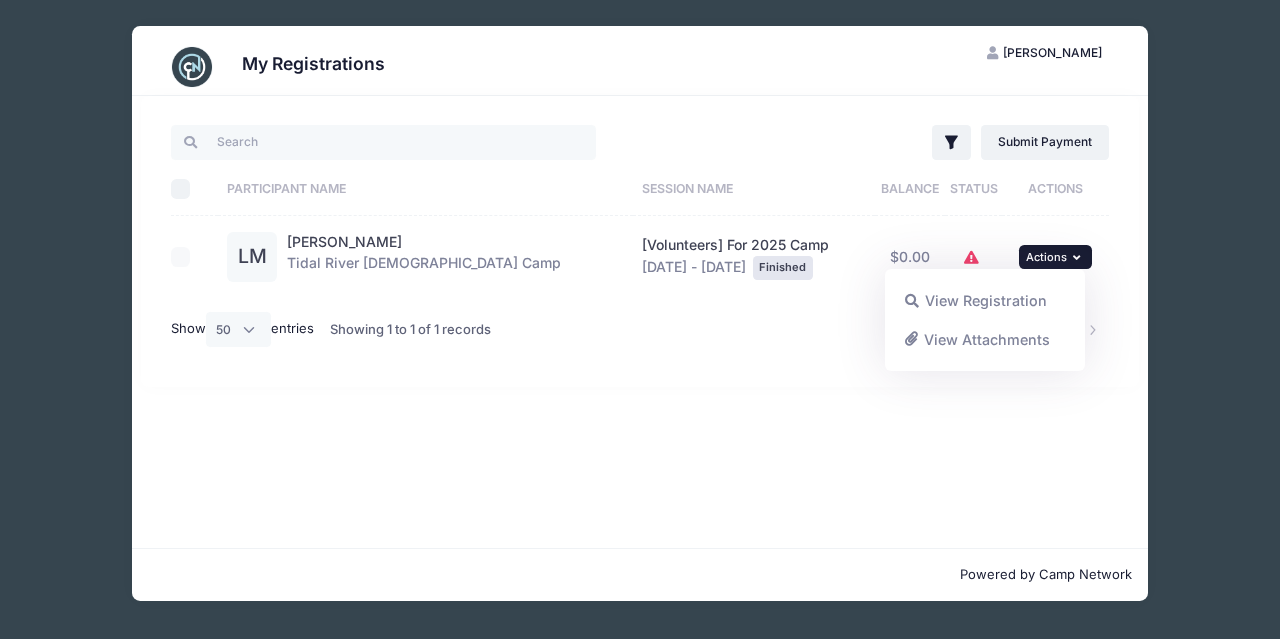 click on "Session Name" at bounding box center (754, 189) 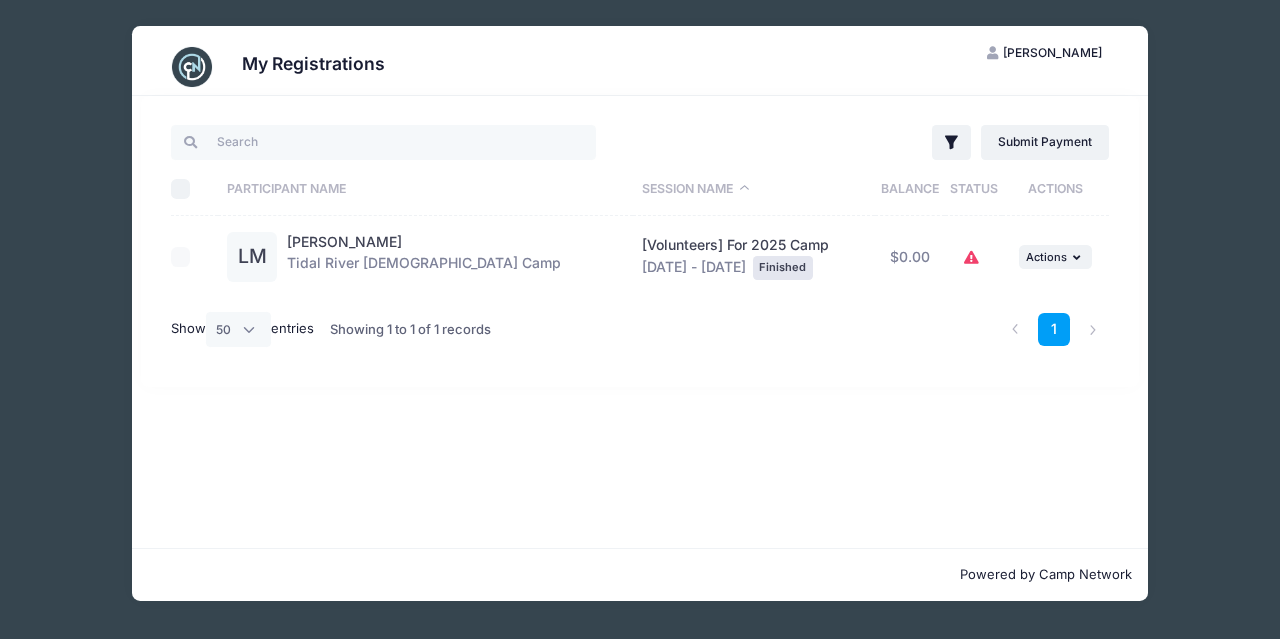 click at bounding box center [192, 67] 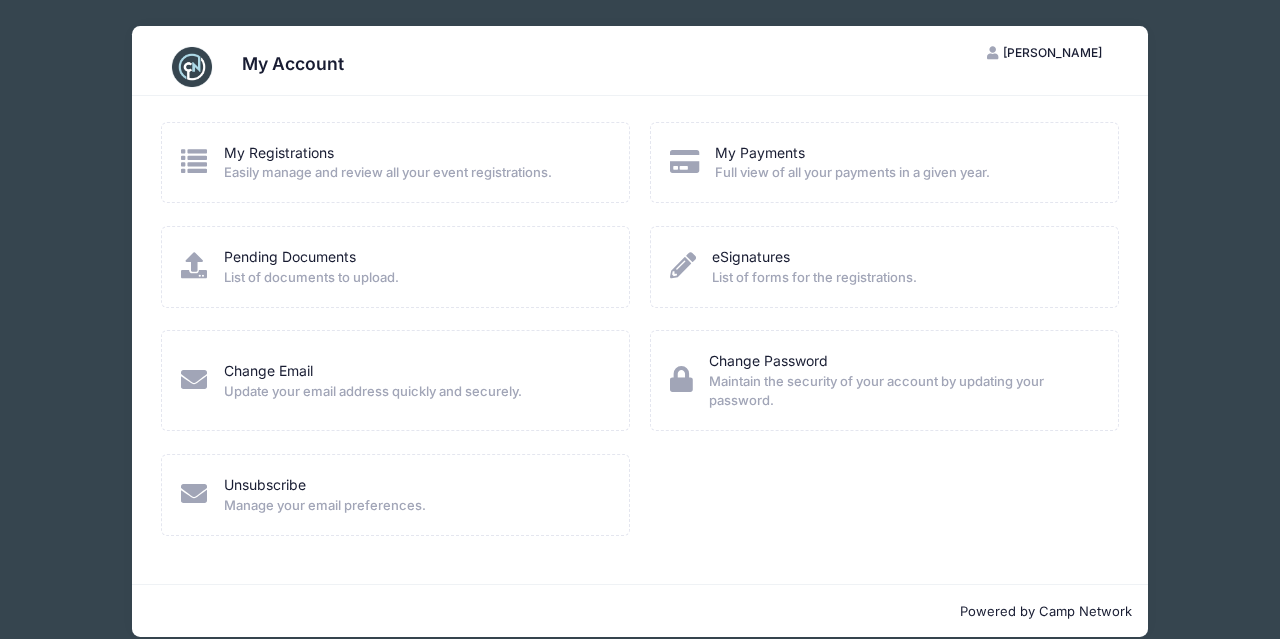 scroll, scrollTop: 21, scrollLeft: 0, axis: vertical 